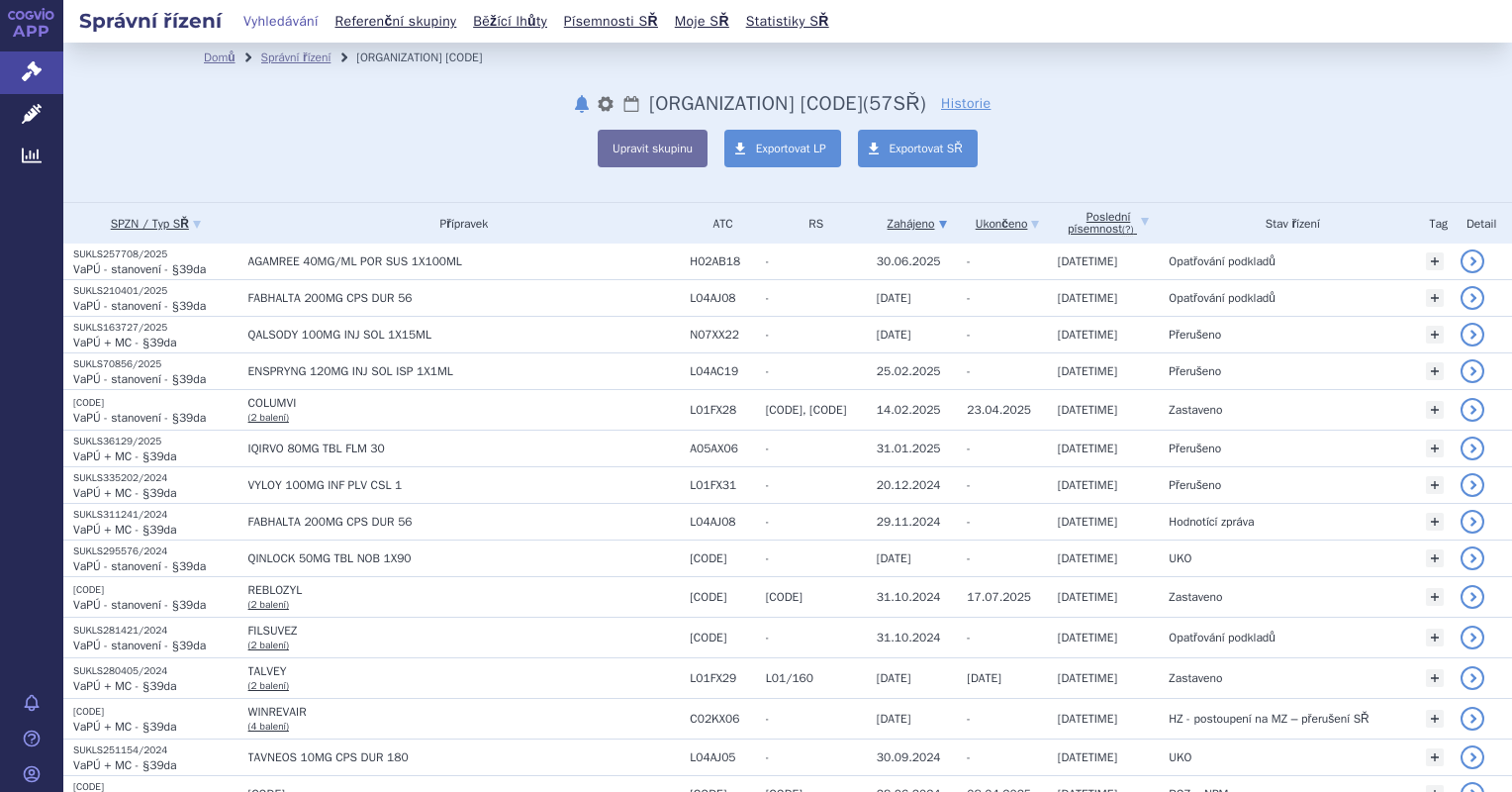 scroll, scrollTop: 0, scrollLeft: 0, axis: both 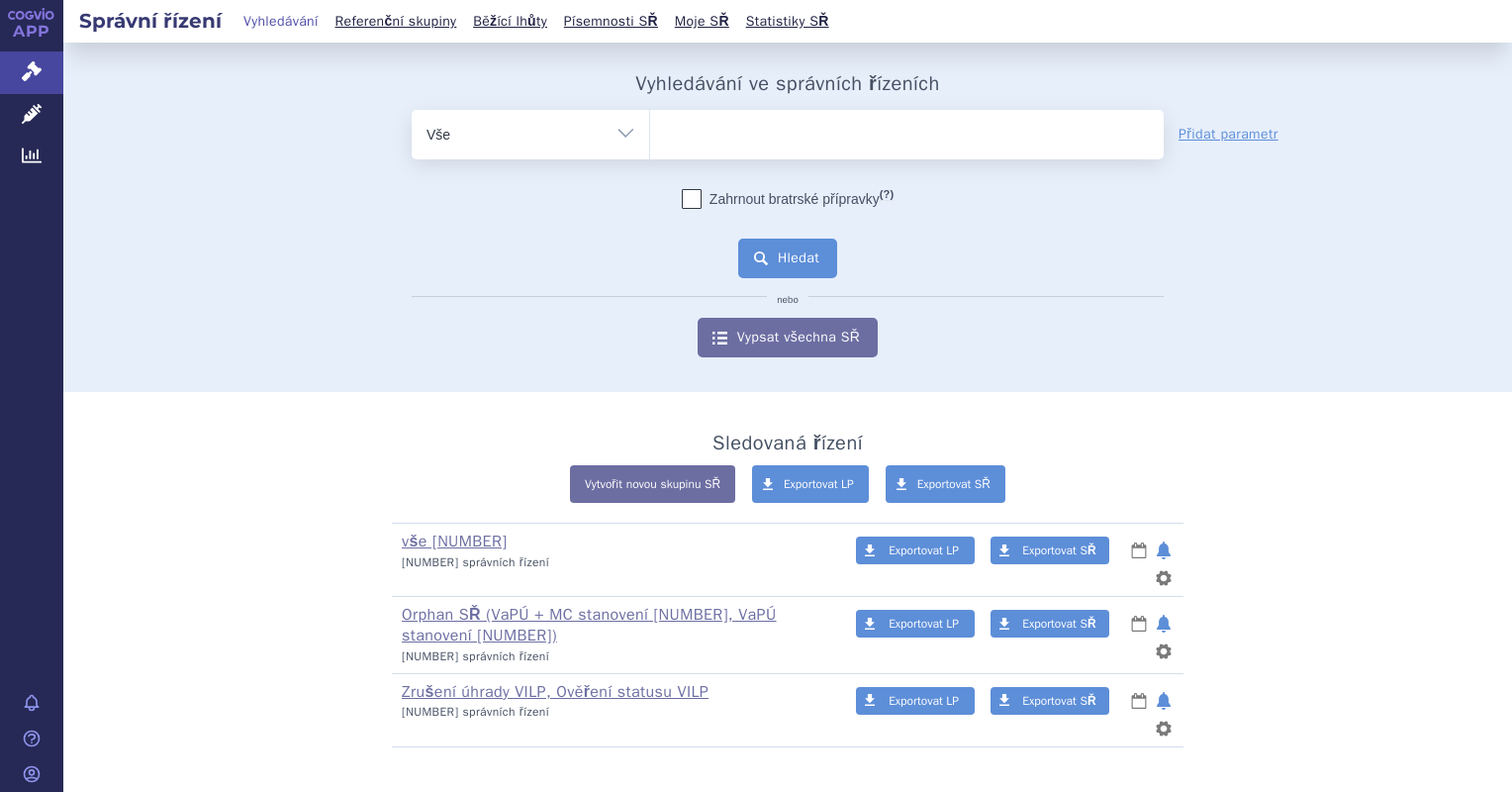 click on "Hledat" at bounding box center [788, 258] 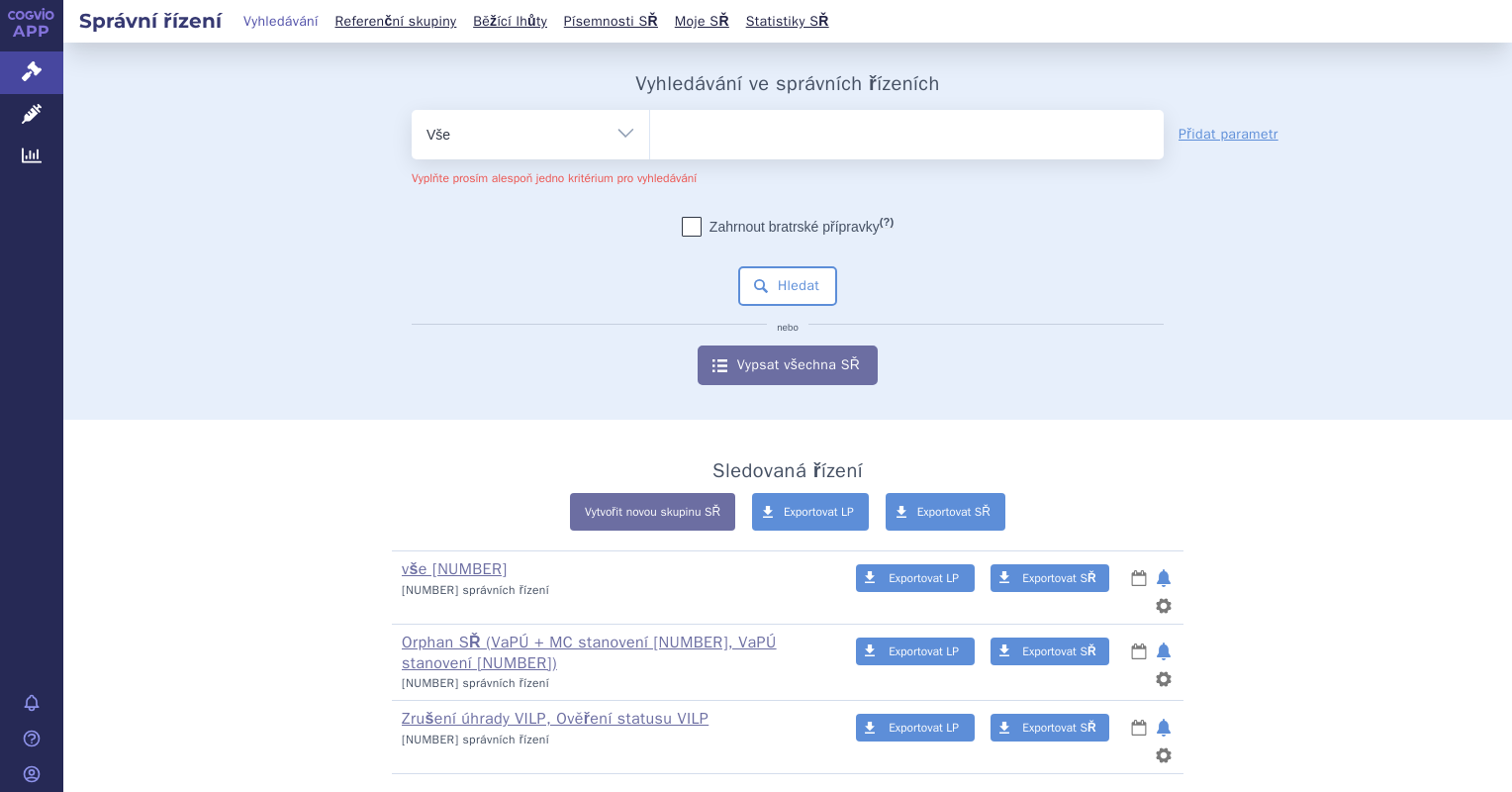 click on "Vše
Spisová značka
Typ SŘ
Přípravek/SUKL kód
Účastník/Držitel" at bounding box center [530, 132] 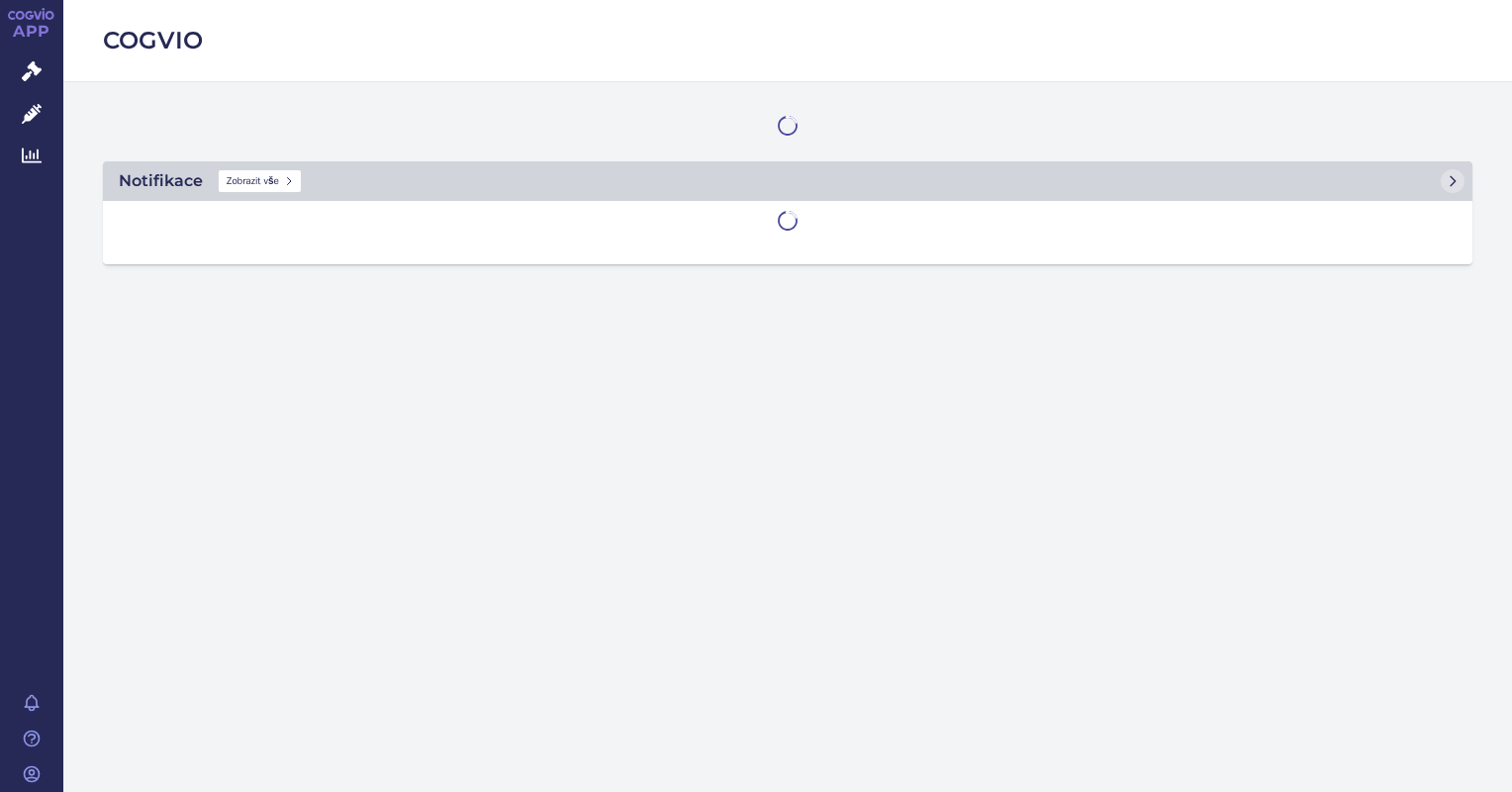 scroll, scrollTop: 0, scrollLeft: 0, axis: both 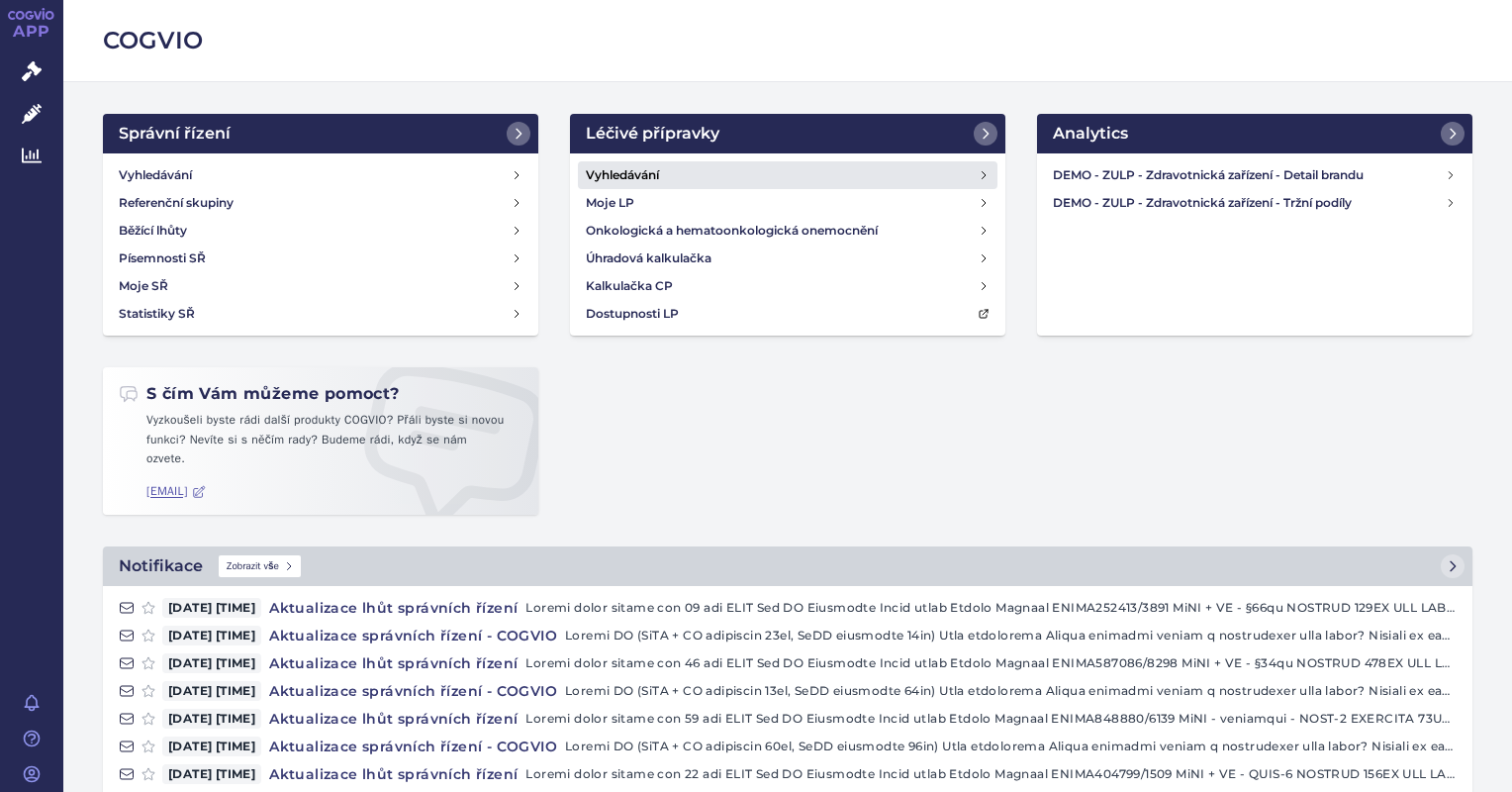 click on "Vyhledávání" at bounding box center (788, 175) 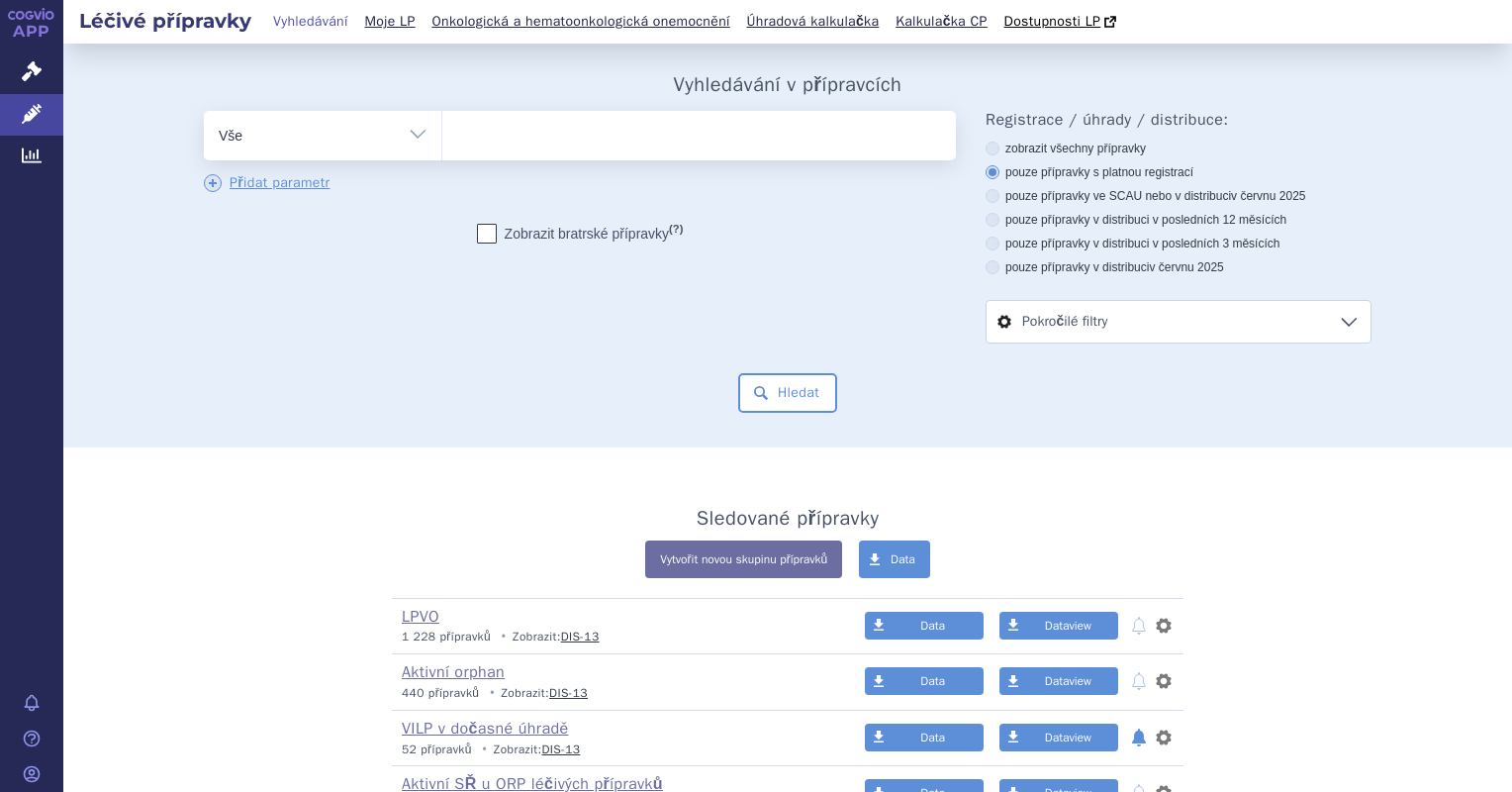scroll, scrollTop: 0, scrollLeft: 0, axis: both 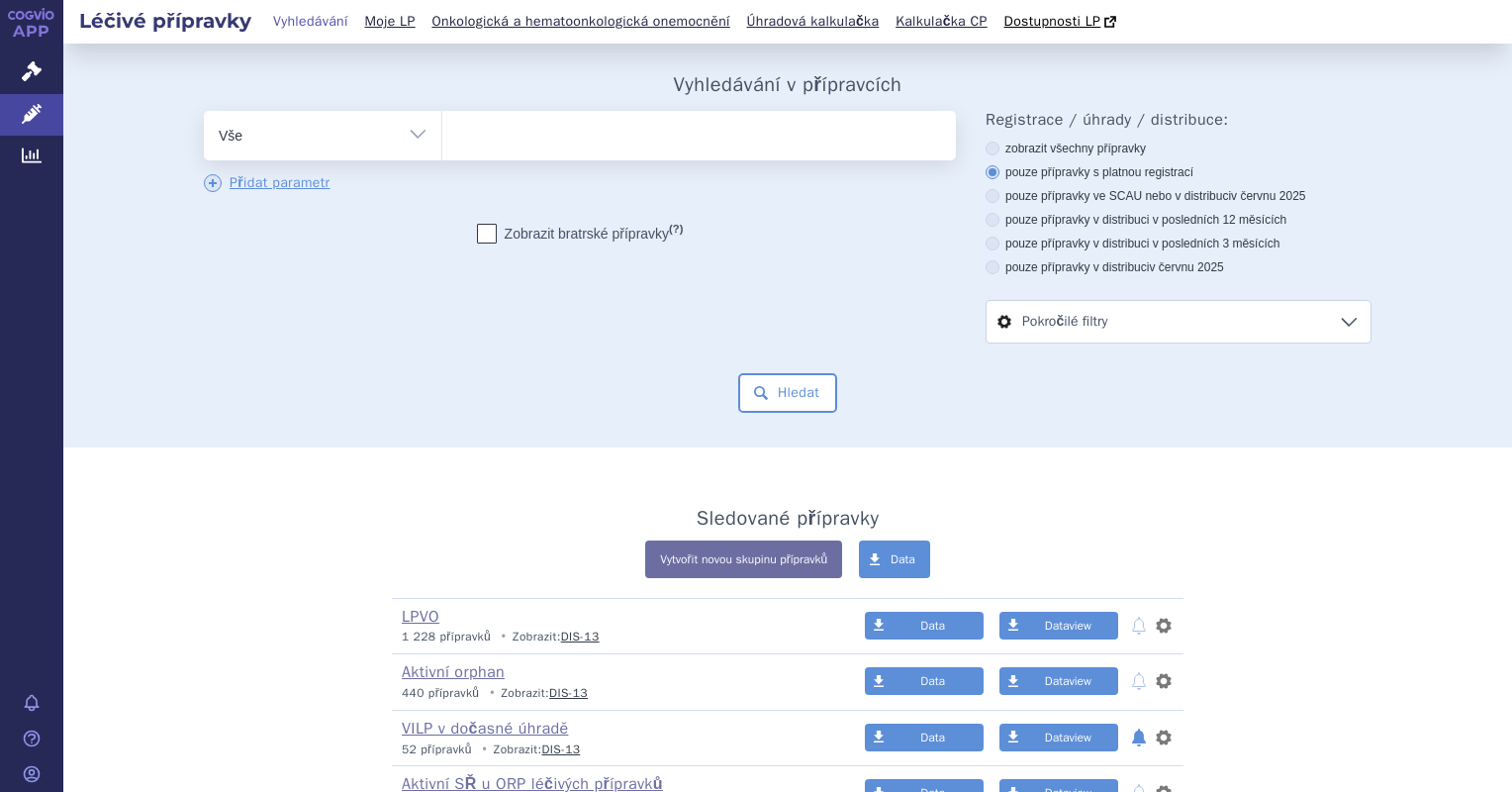 click on "Vše
Přípravek/SUKL kód
MAH
VPOIS
ATC/Aktivní látka
Léková forma
Síla" at bounding box center (323, 133) 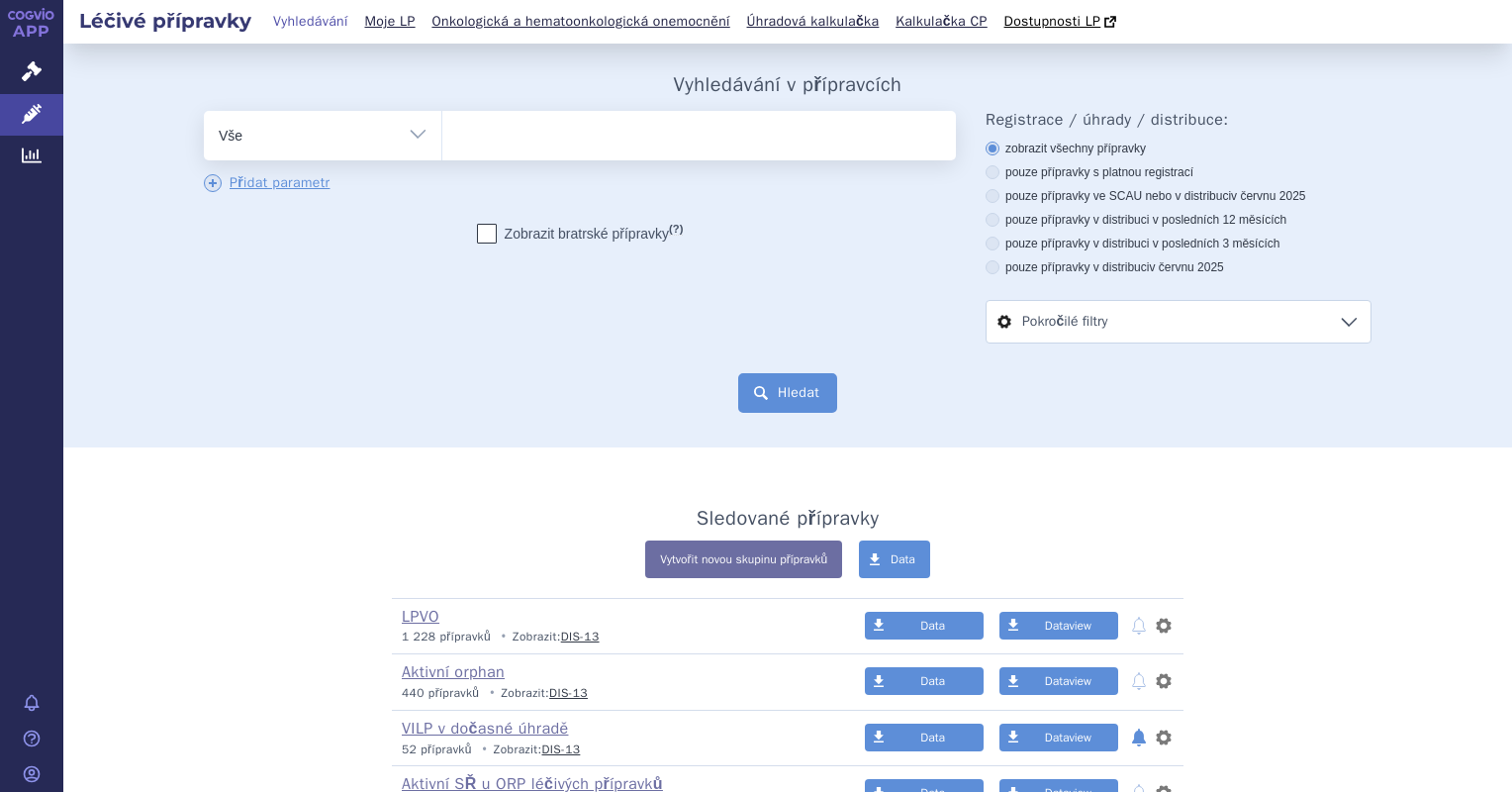 click on "Hledat" at bounding box center (788, 393) 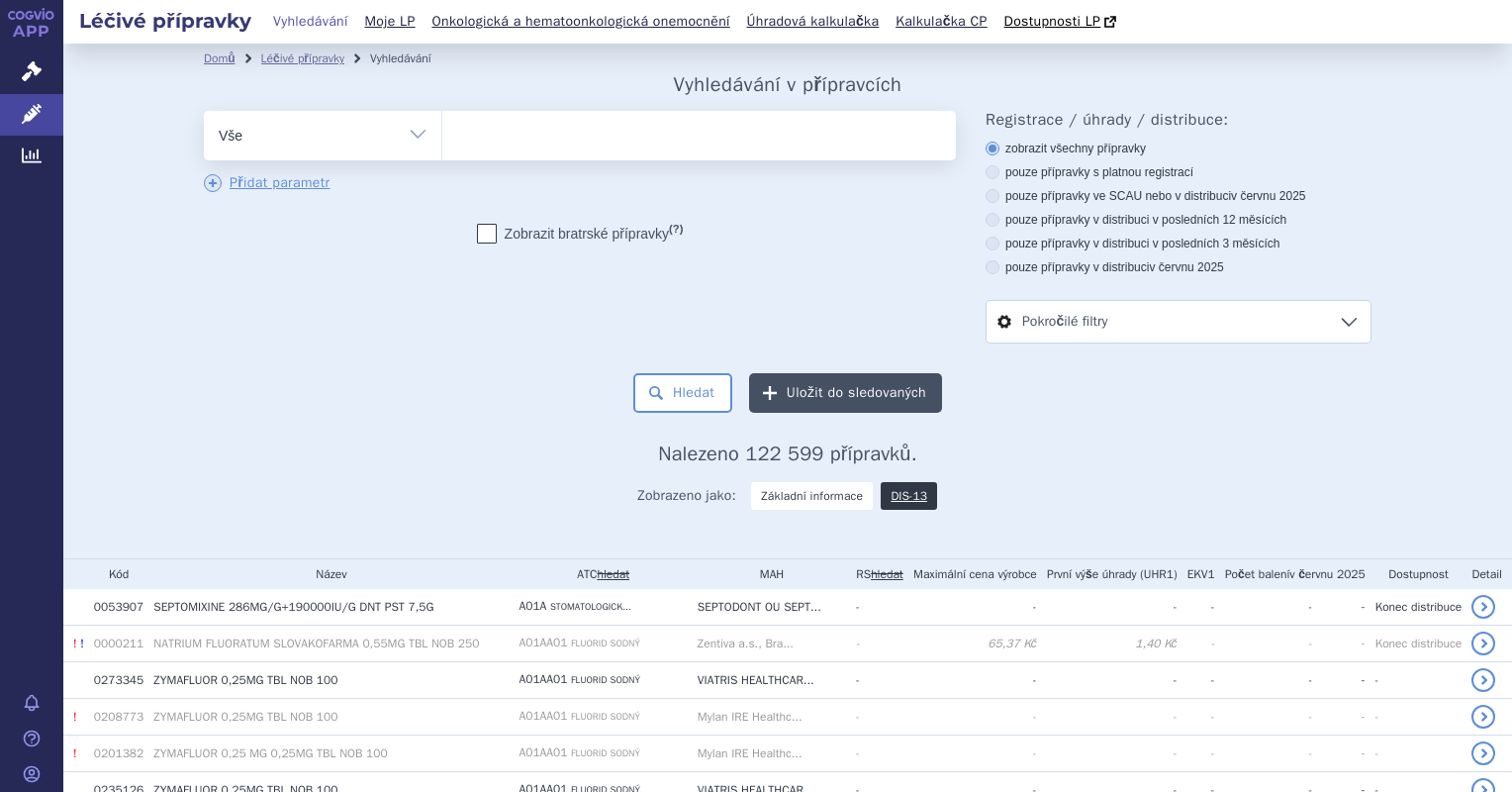 scroll, scrollTop: 0, scrollLeft: 0, axis: both 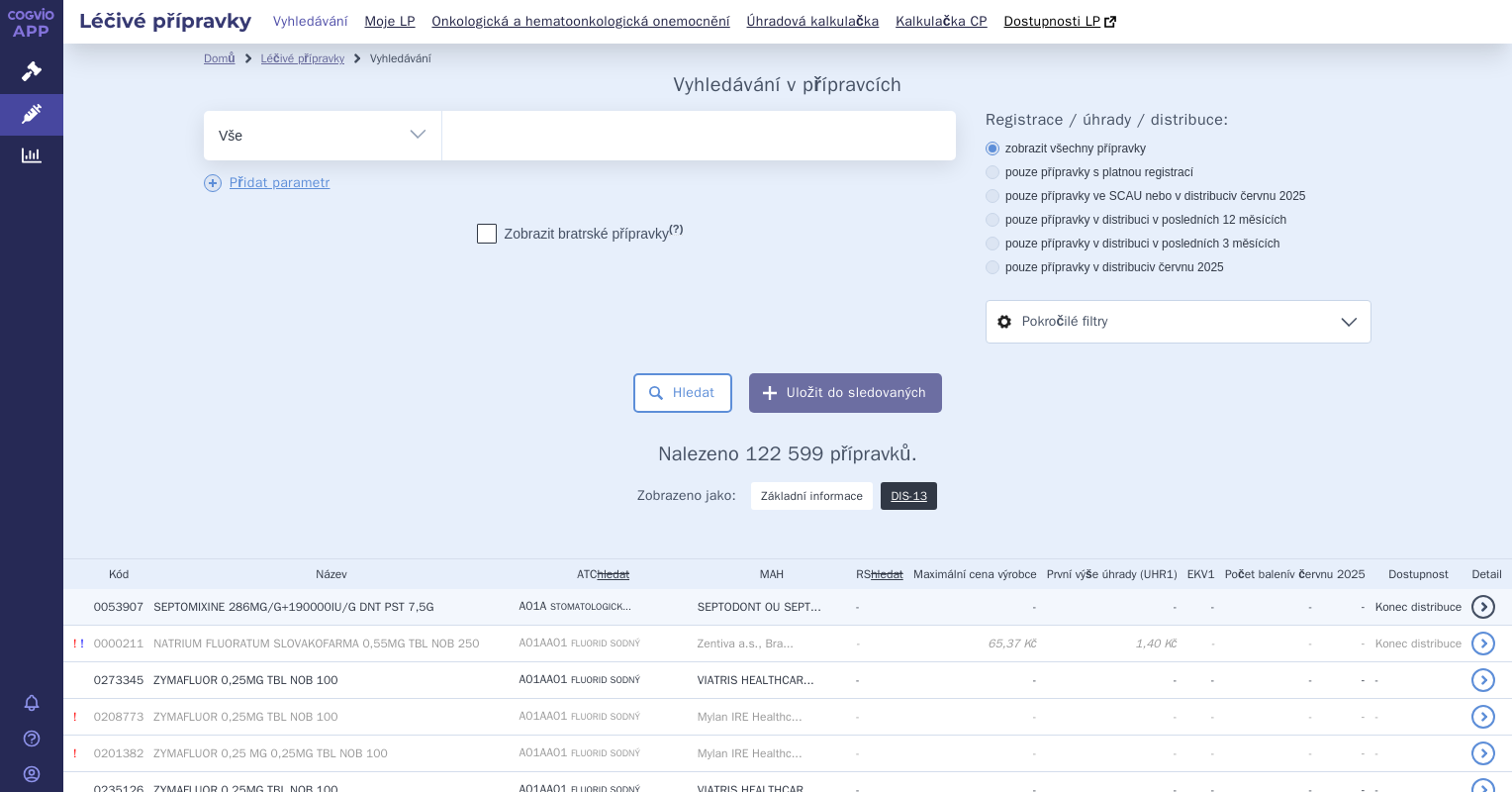 click on "detail" at bounding box center [1483, 607] 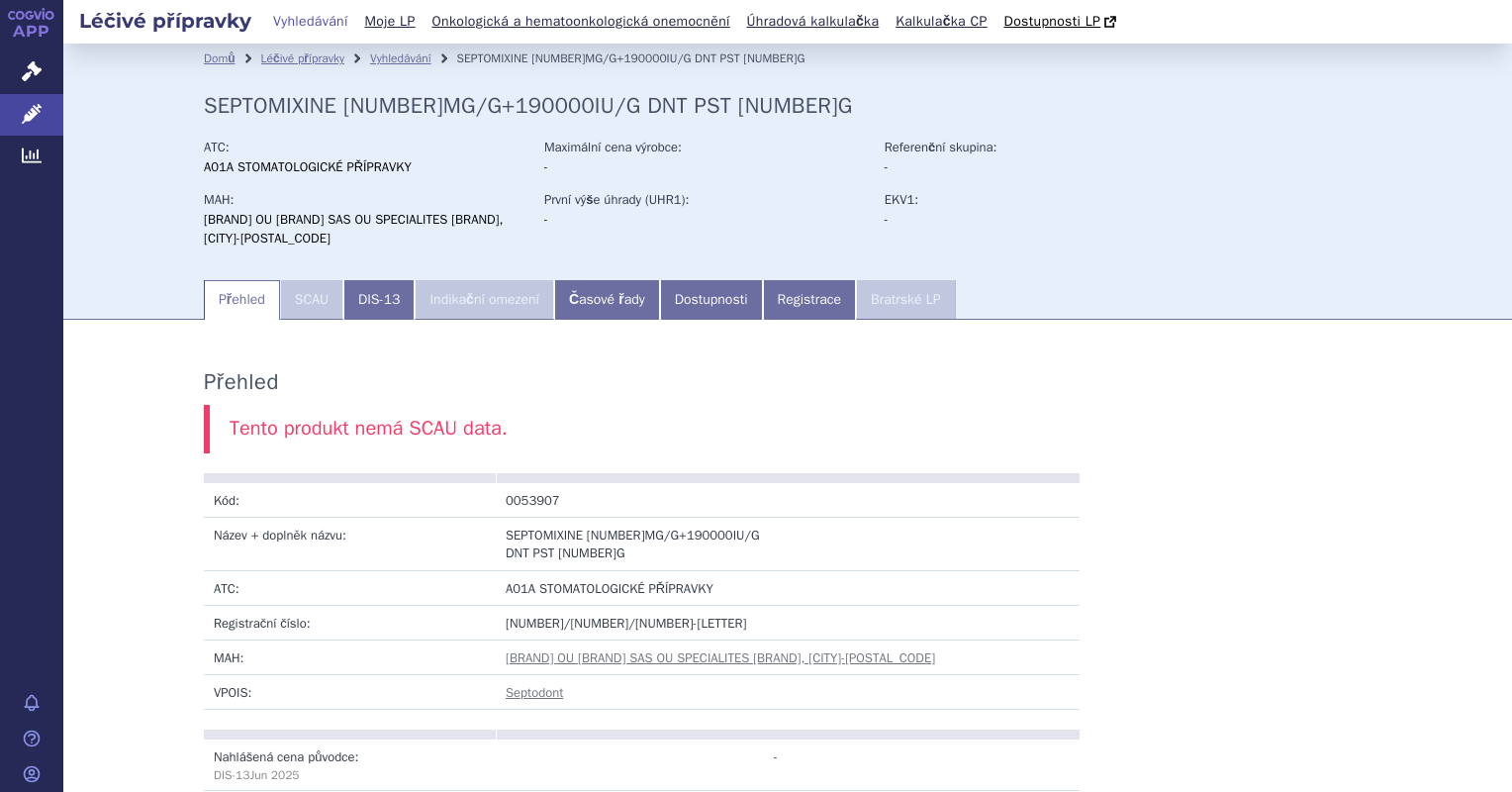 scroll, scrollTop: 0, scrollLeft: 0, axis: both 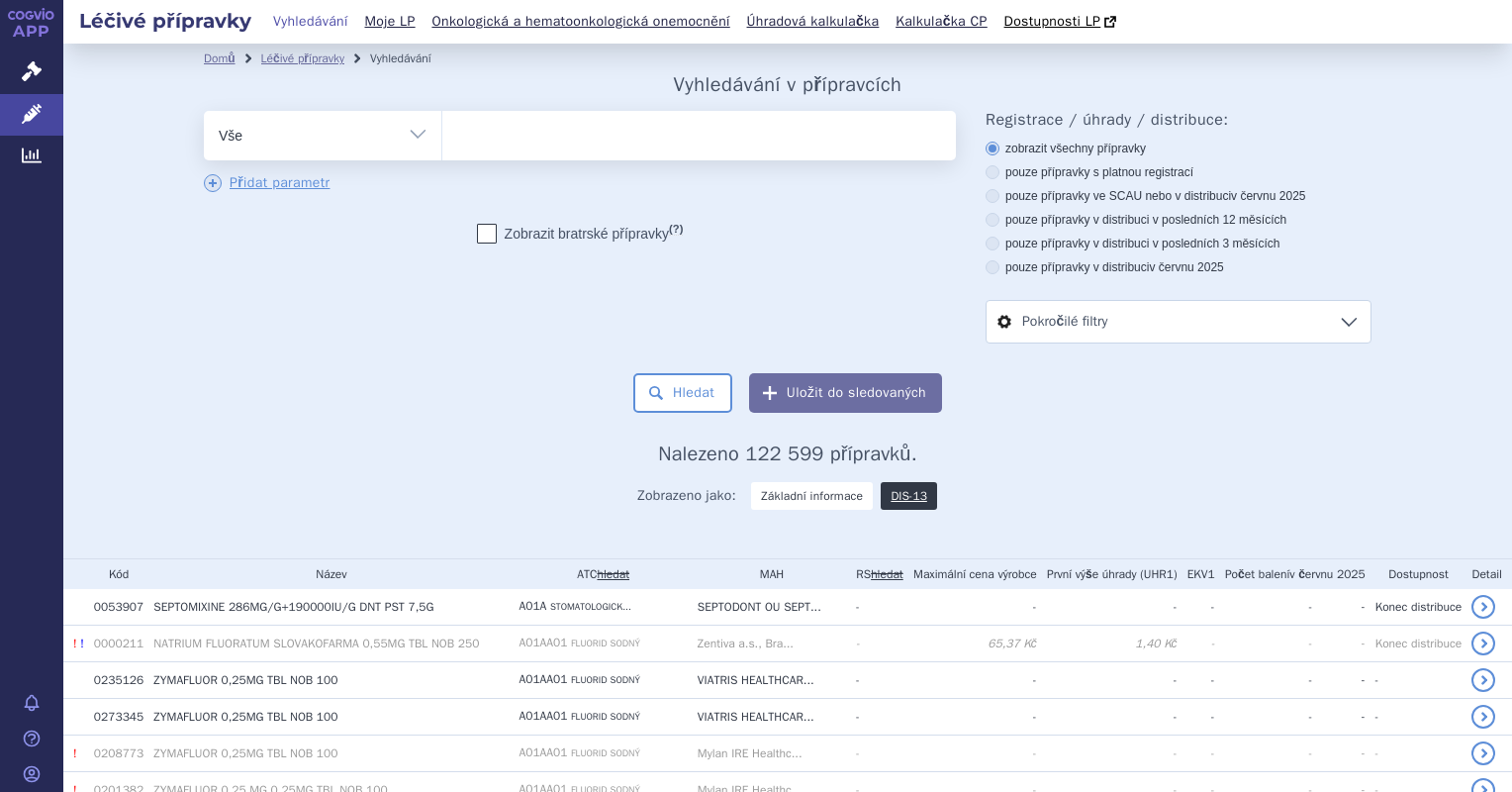 click at bounding box center [992, 172] 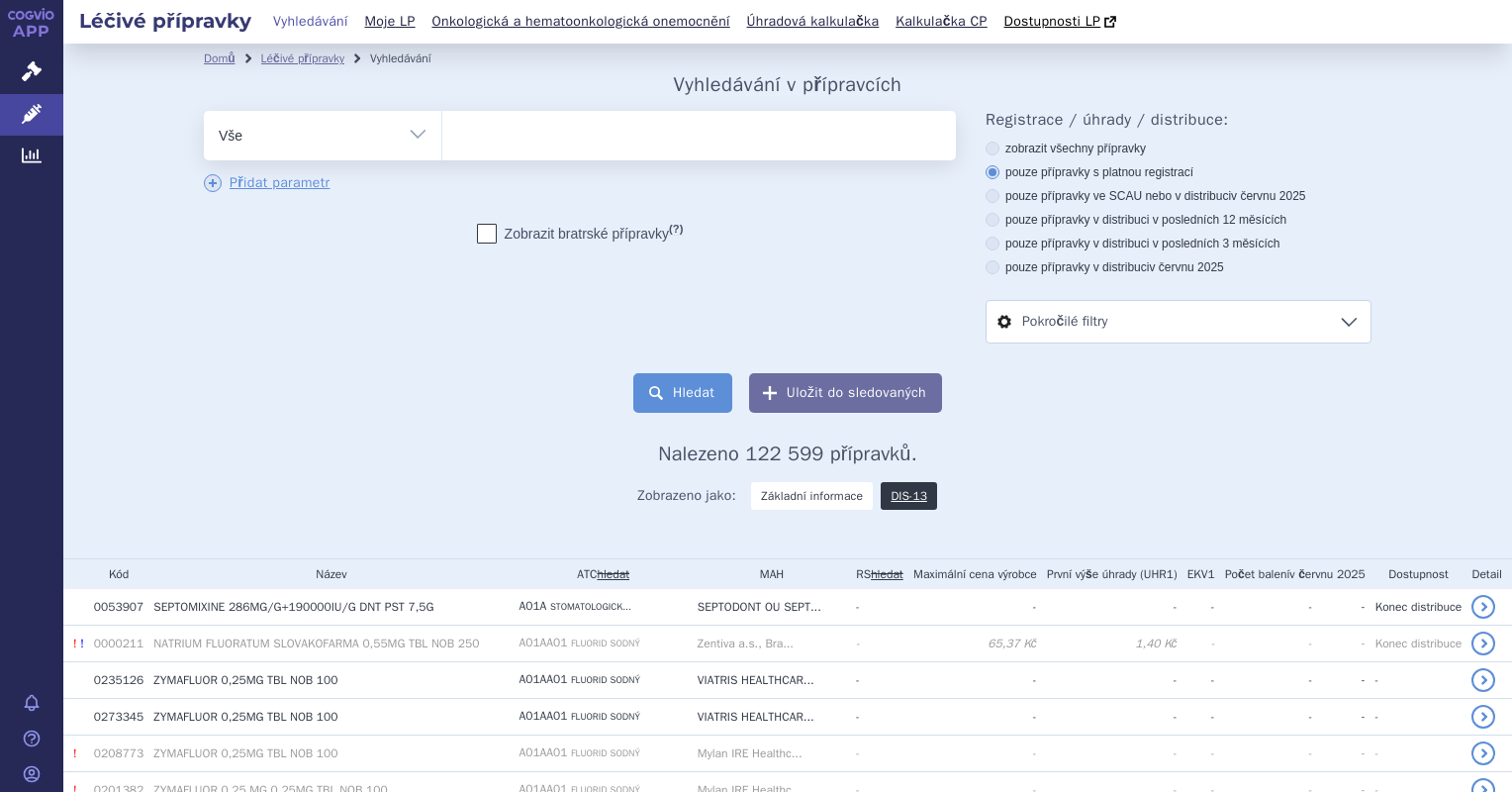 click on "Hledat" at bounding box center (683, 393) 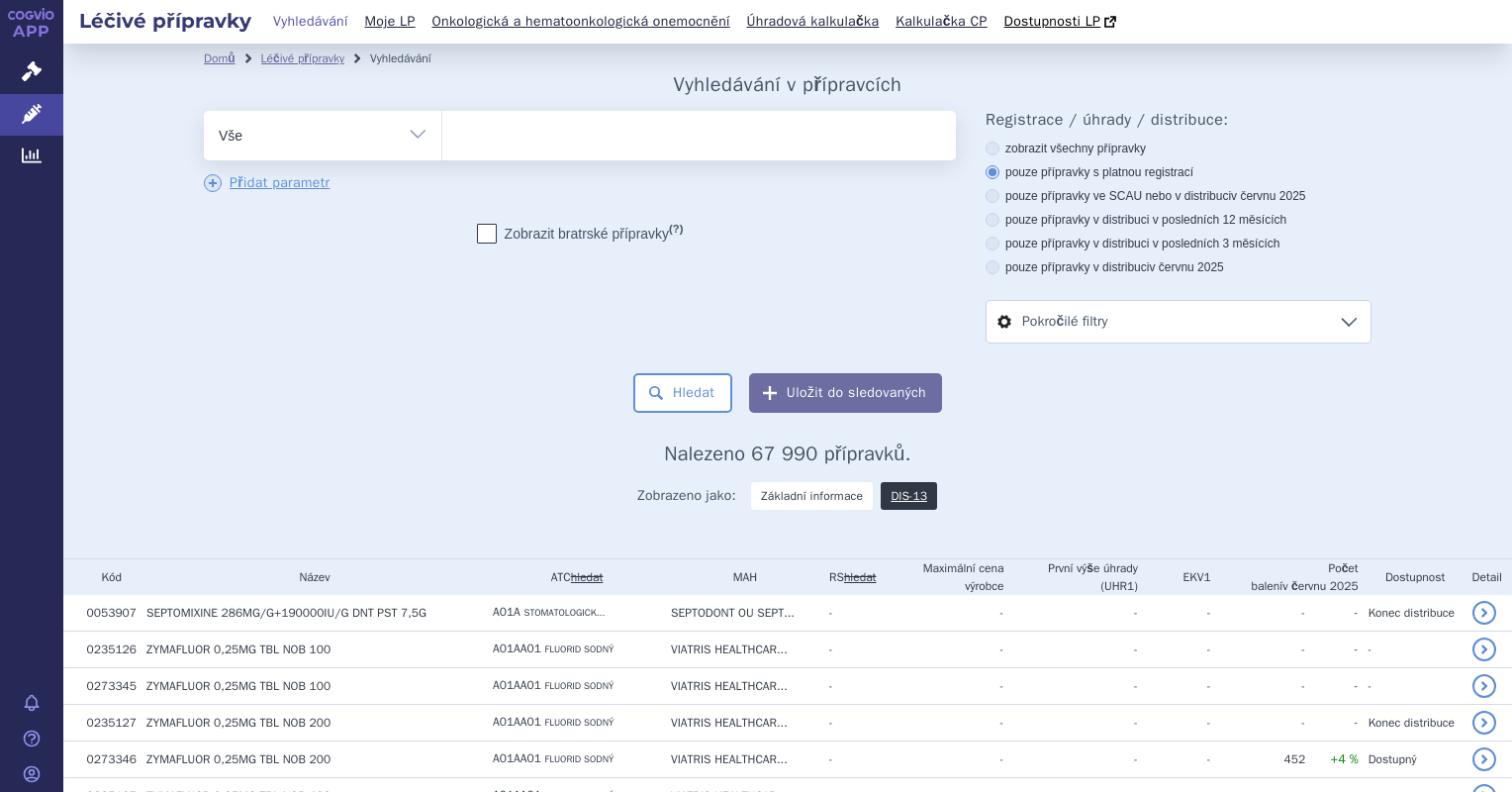 scroll, scrollTop: 0, scrollLeft: 0, axis: both 